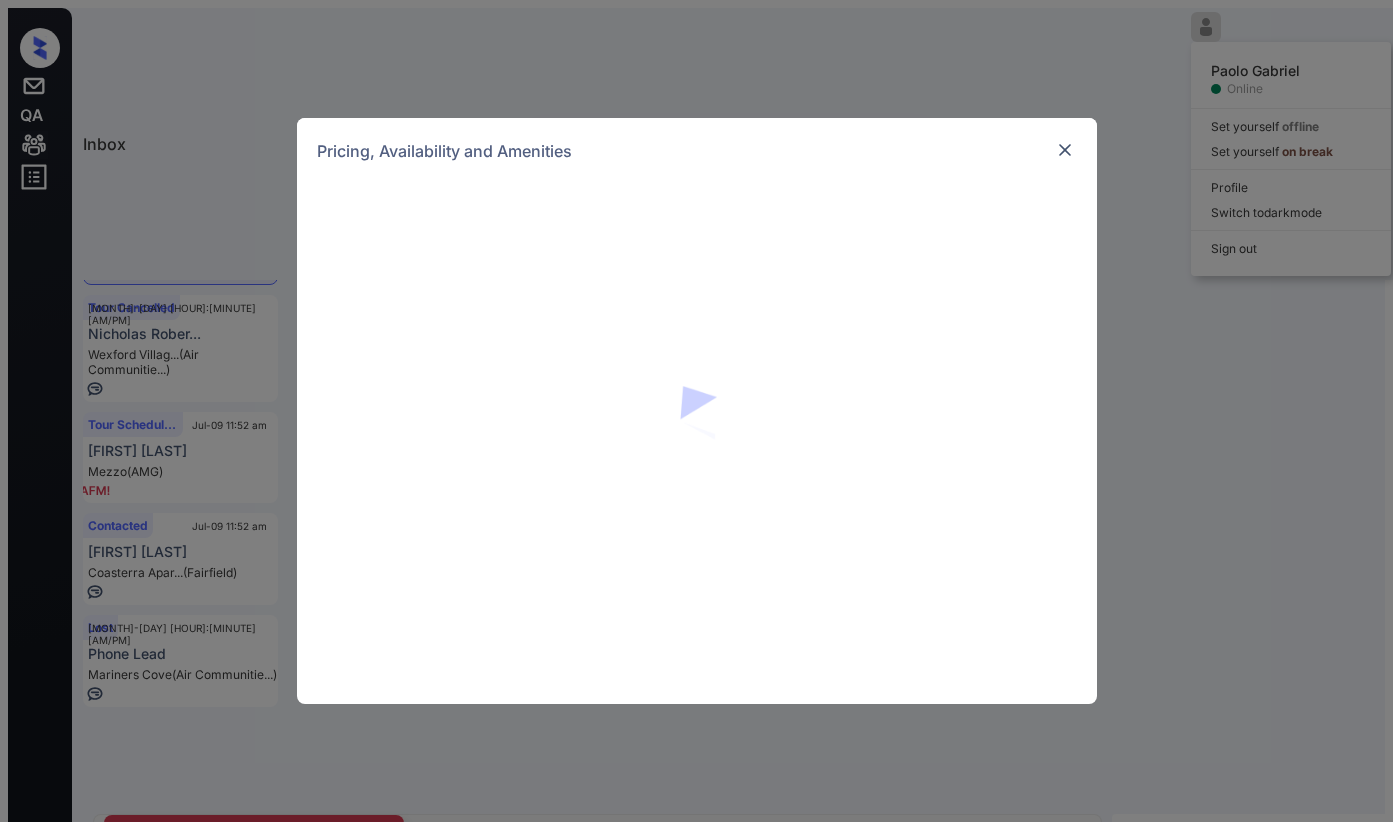 scroll, scrollTop: 0, scrollLeft: 0, axis: both 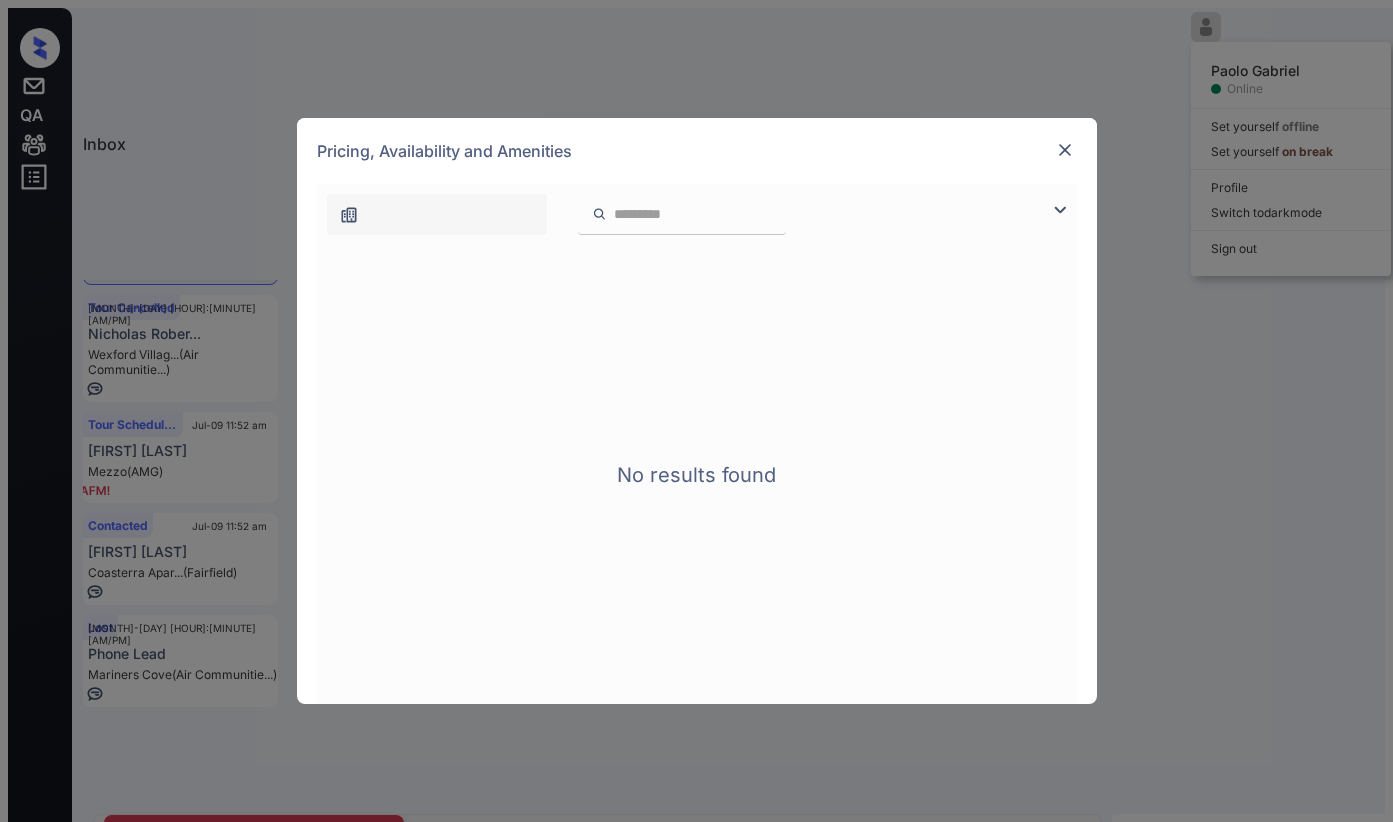 click at bounding box center [349, 215] 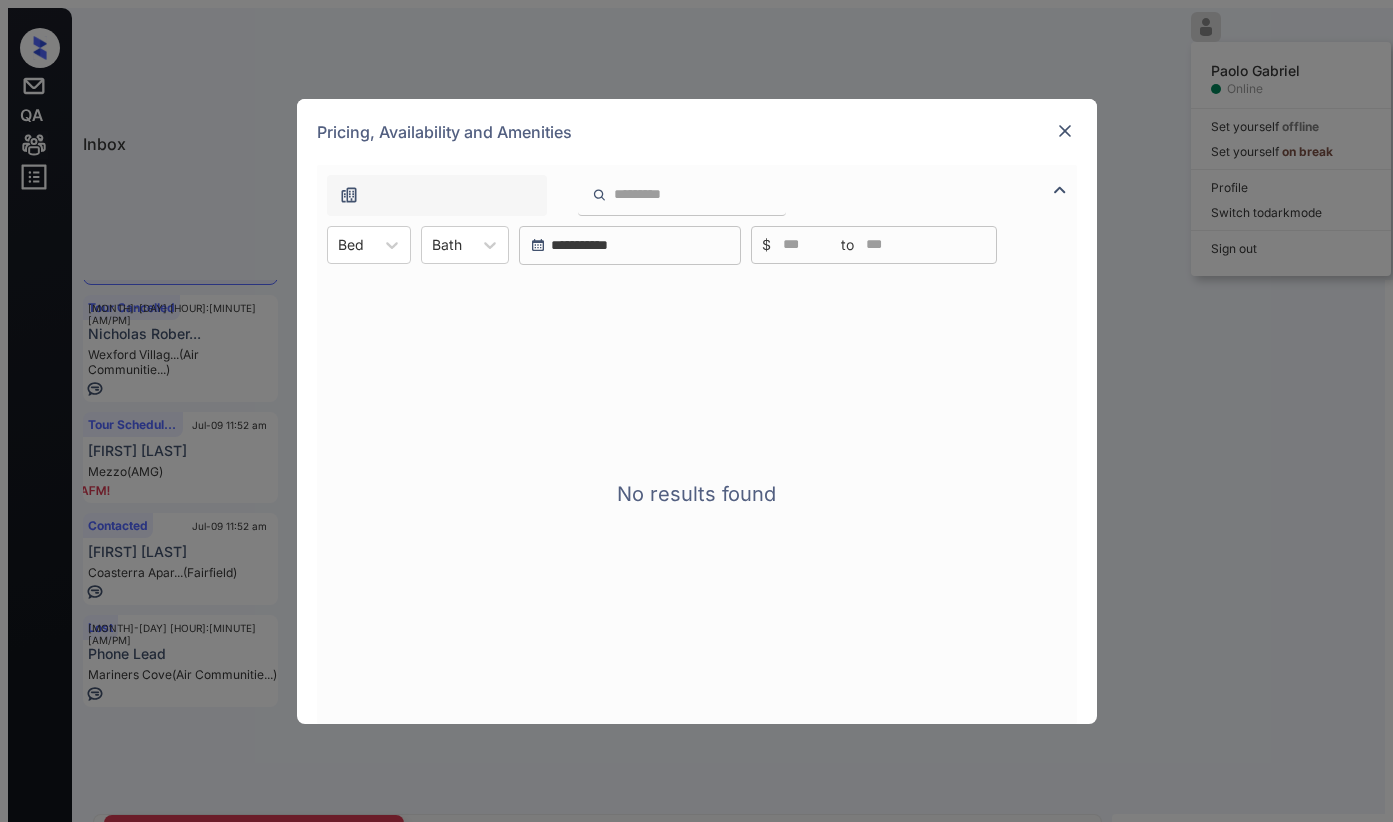 click at bounding box center [349, 195] 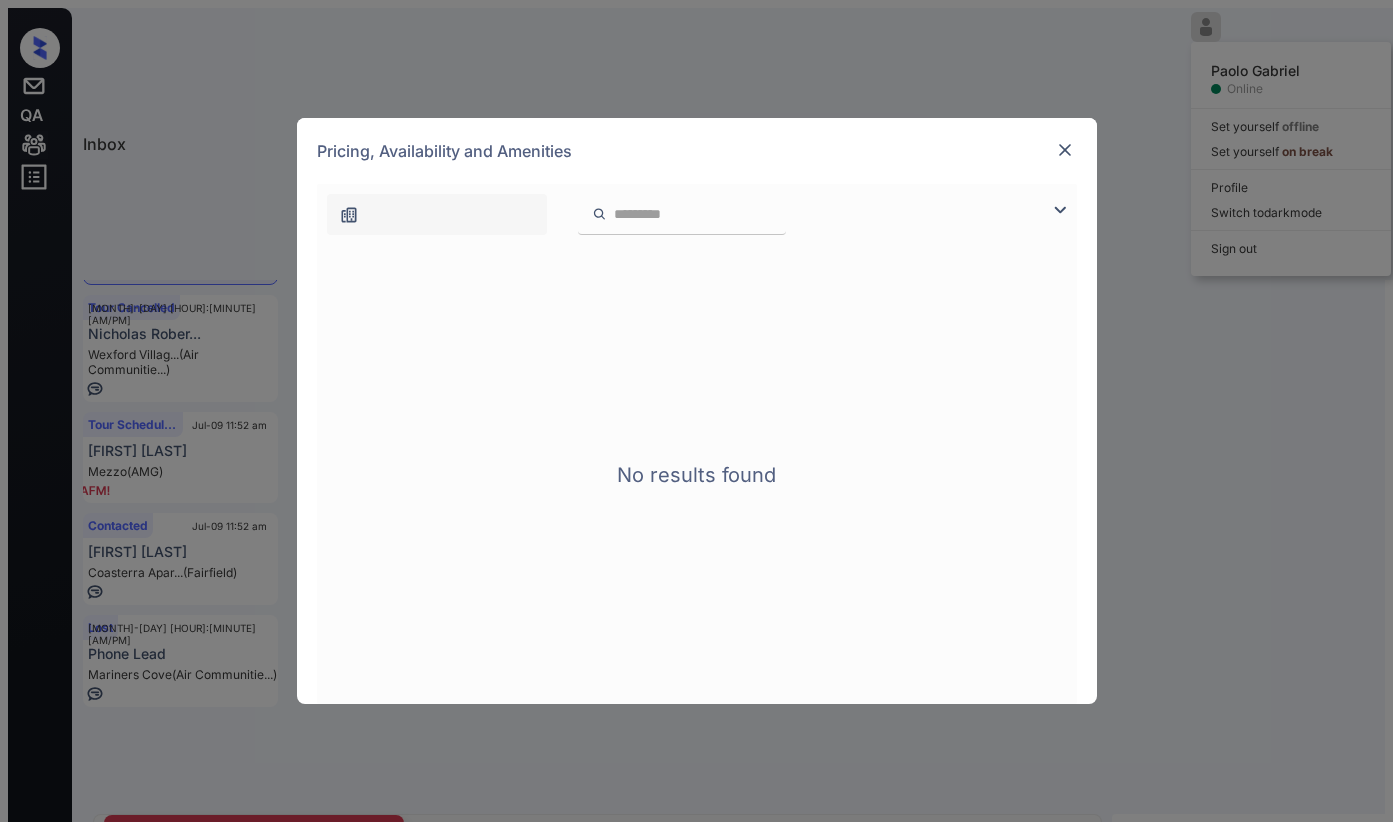 click at bounding box center [1065, 150] 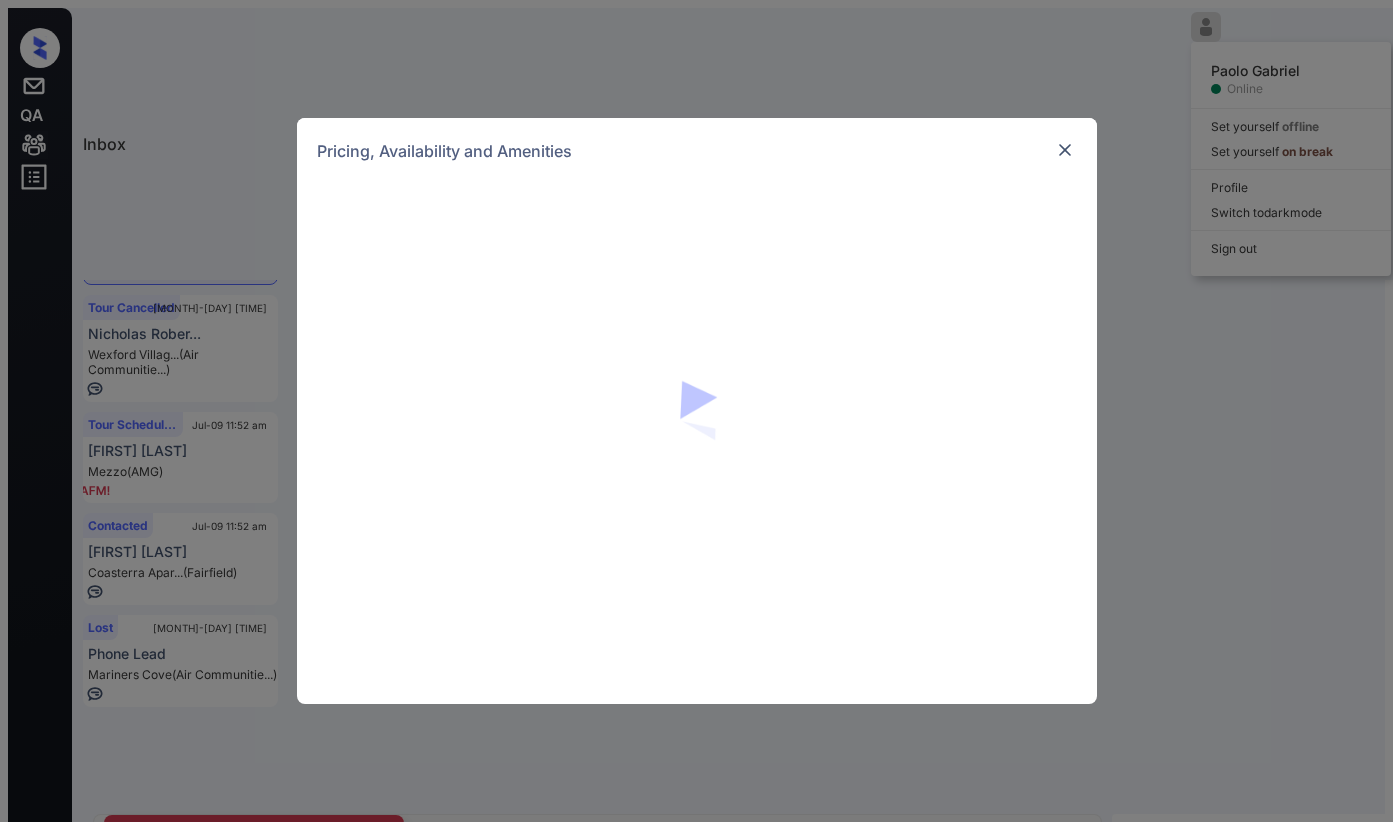 scroll, scrollTop: 0, scrollLeft: 0, axis: both 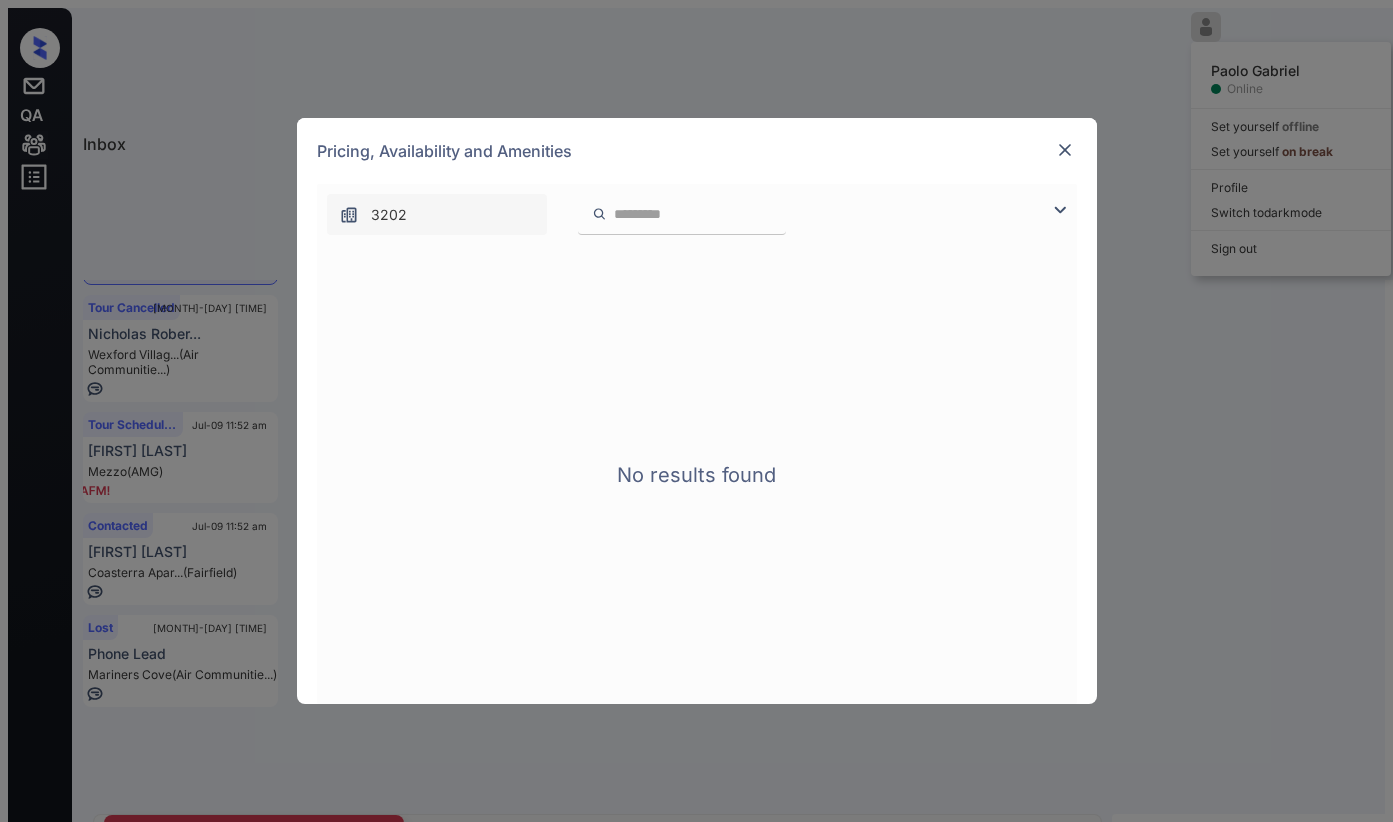 click at bounding box center (1065, 150) 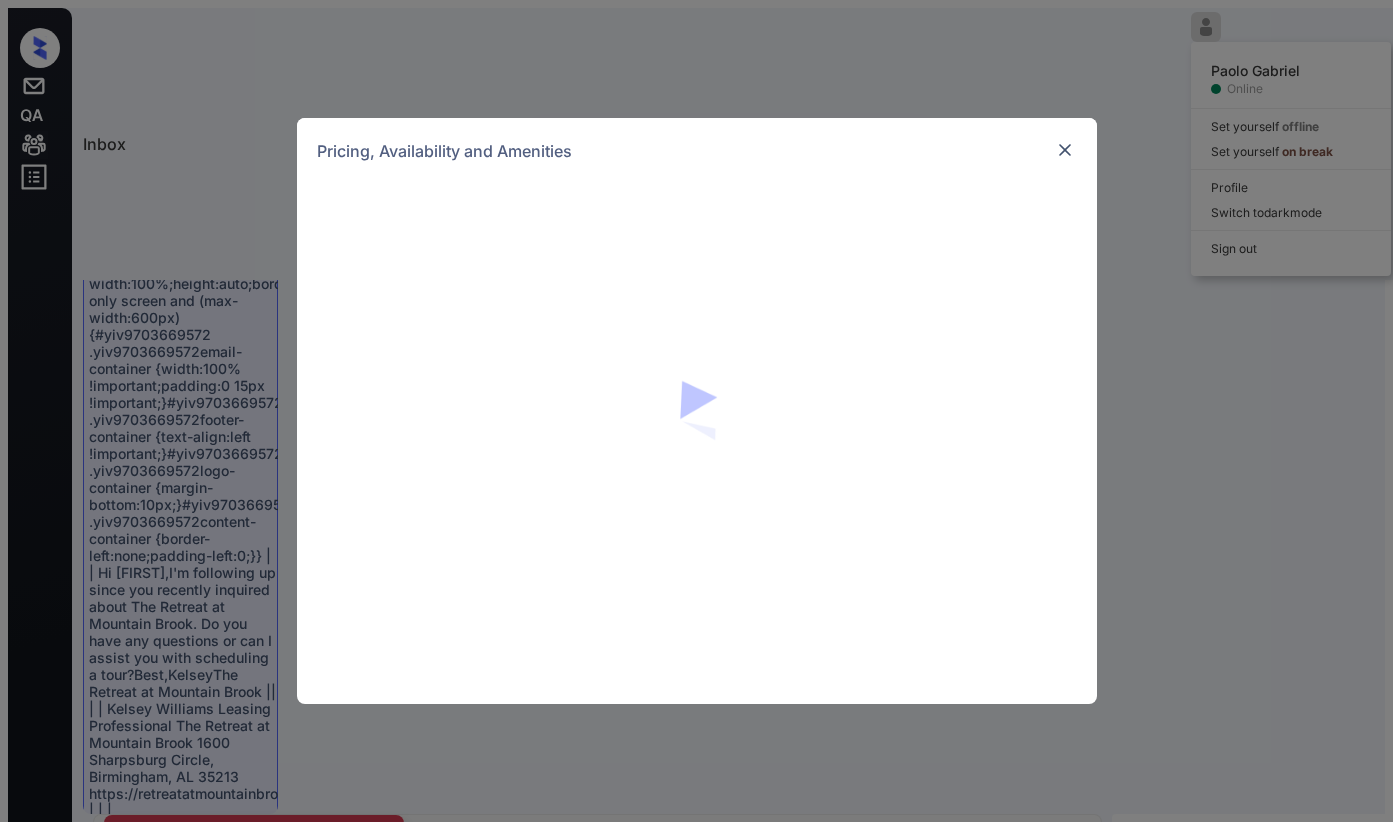 scroll, scrollTop: 0, scrollLeft: 0, axis: both 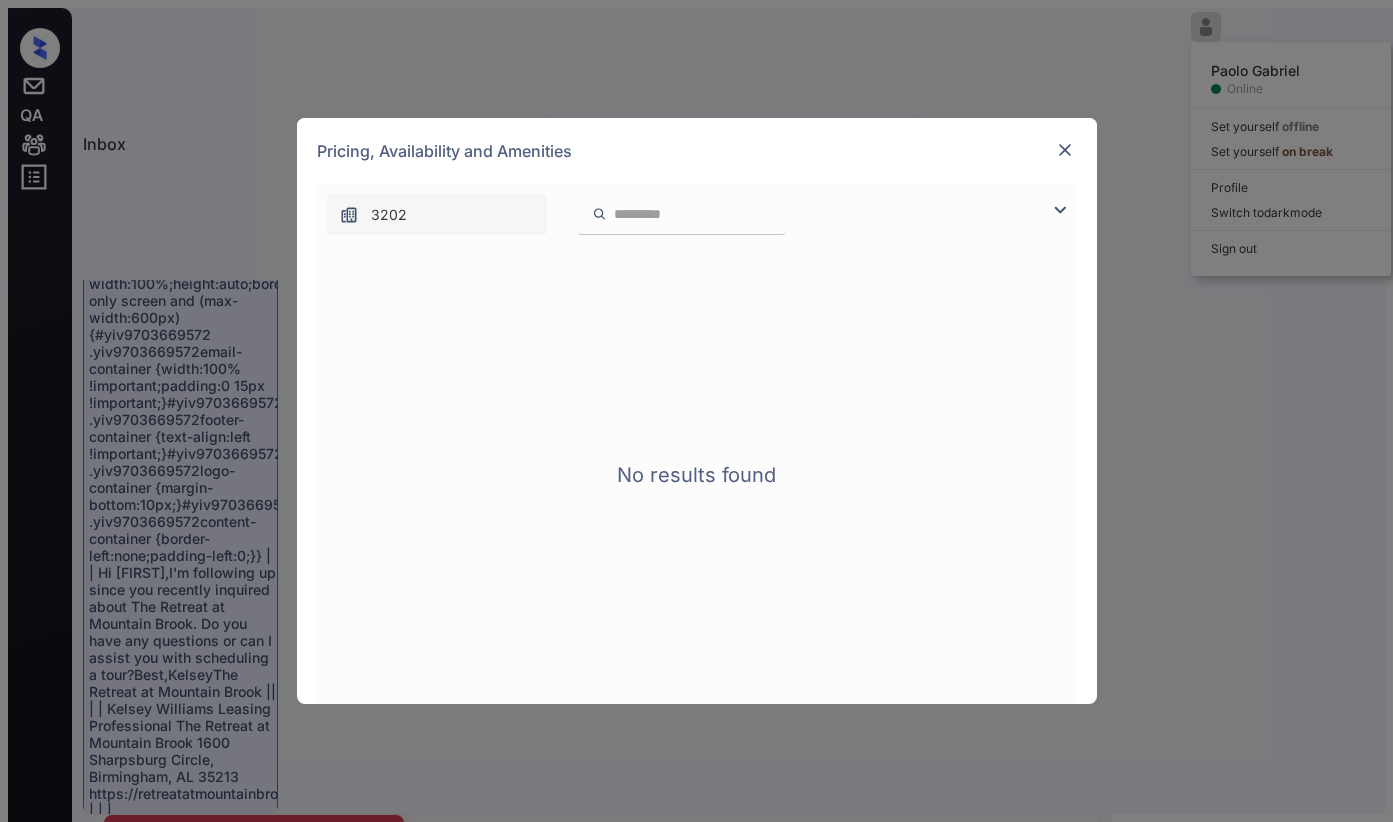 drag, startPoint x: 432, startPoint y: 215, endPoint x: 630, endPoint y: 213, distance: 198.0101 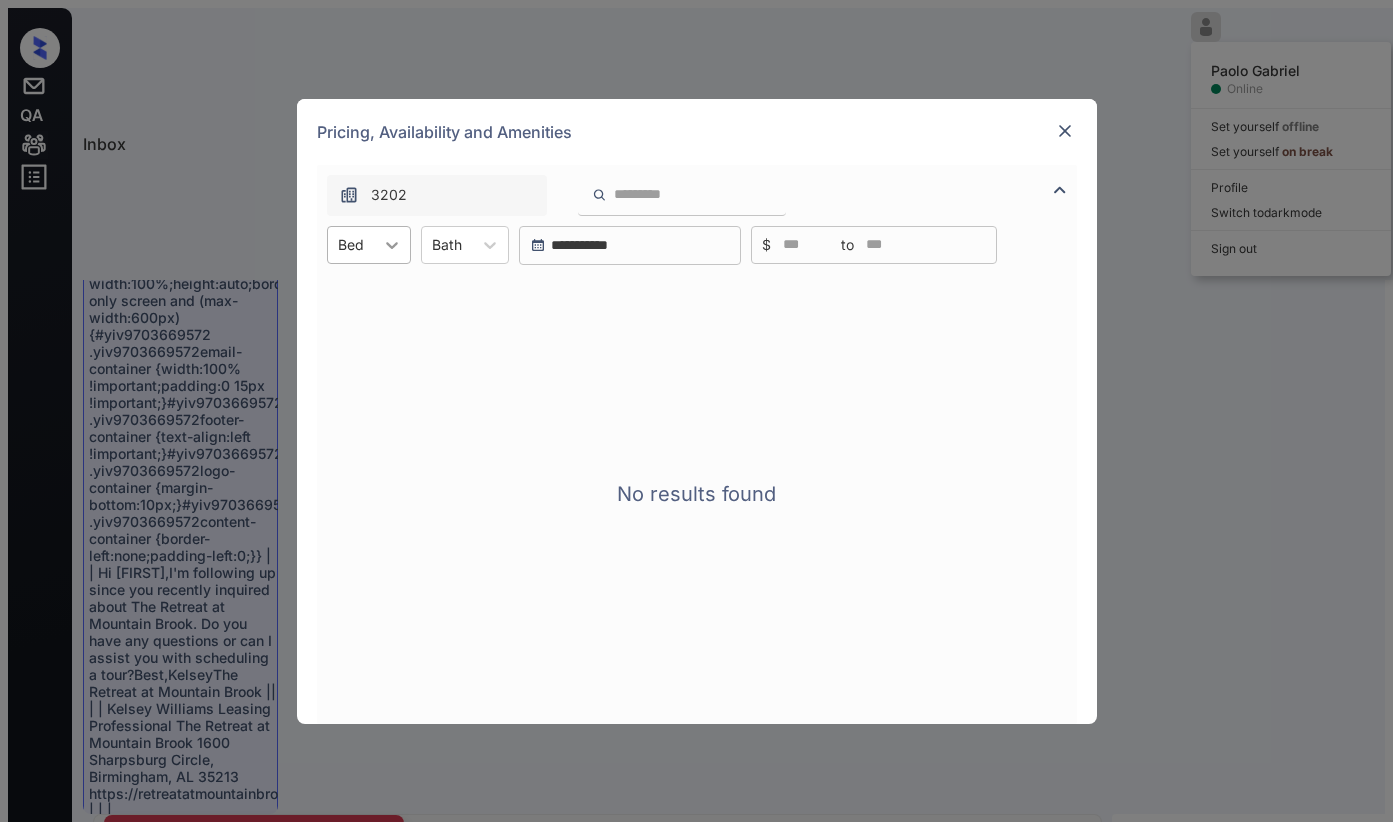 click at bounding box center [392, 245] 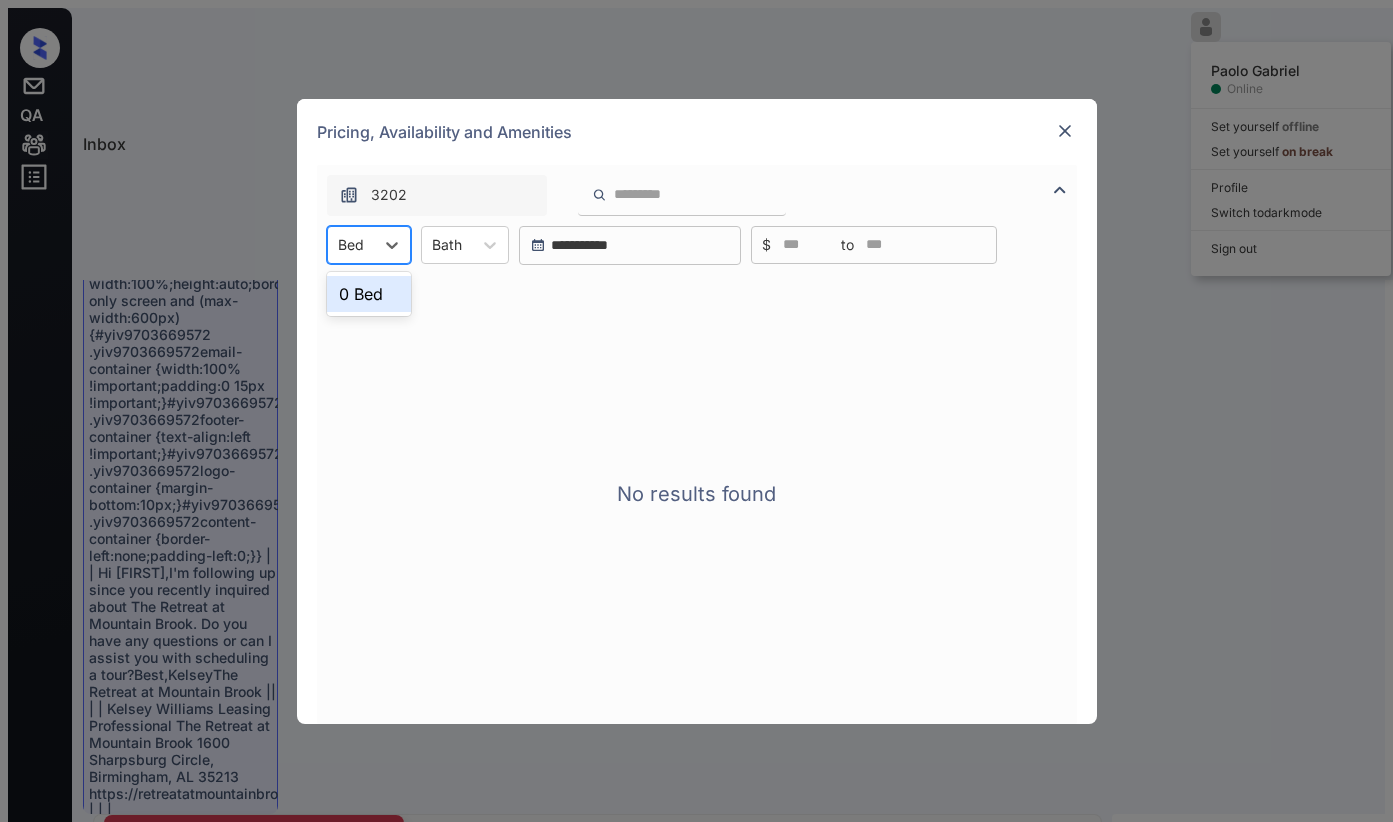 click on "0 Bed" at bounding box center (369, 294) 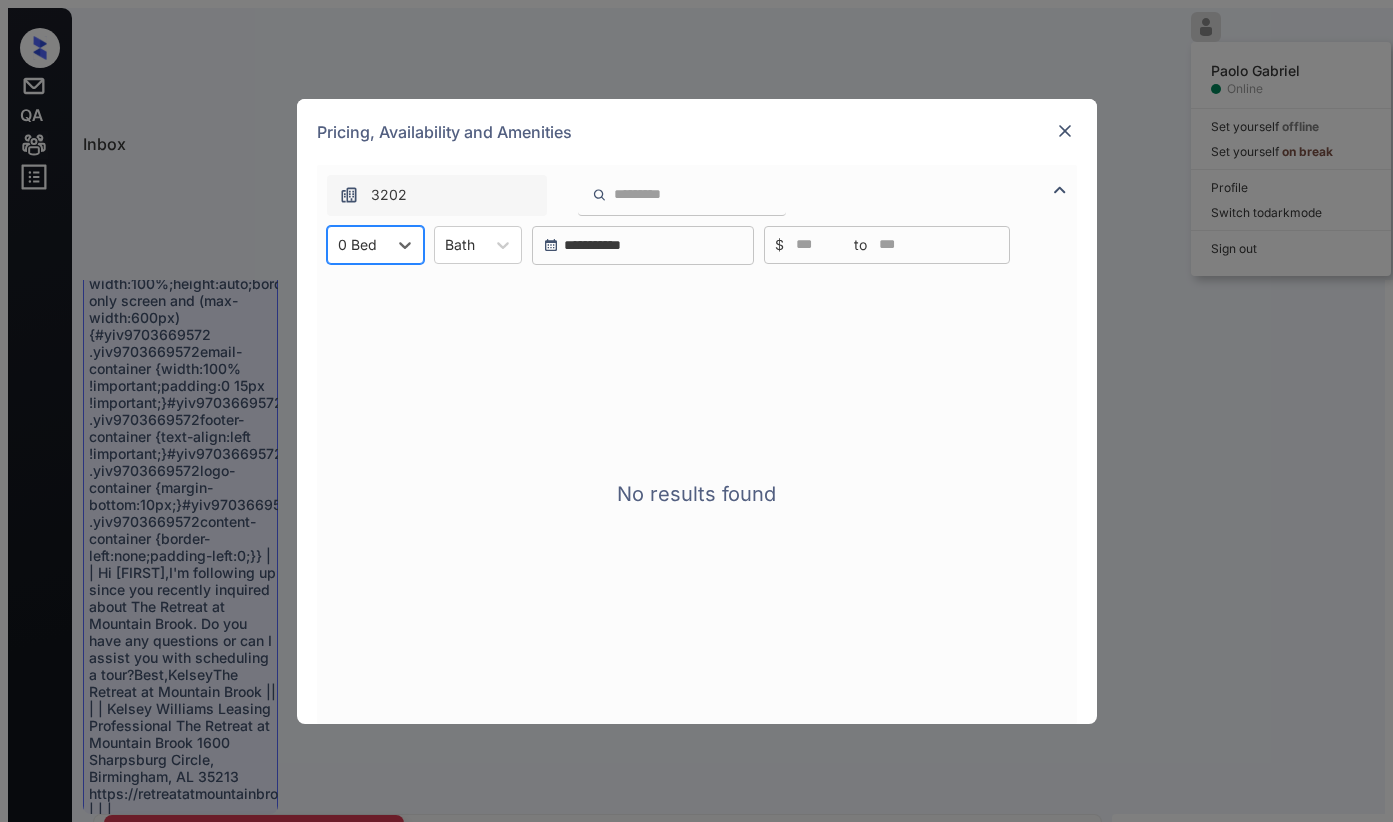 click at bounding box center [1065, 131] 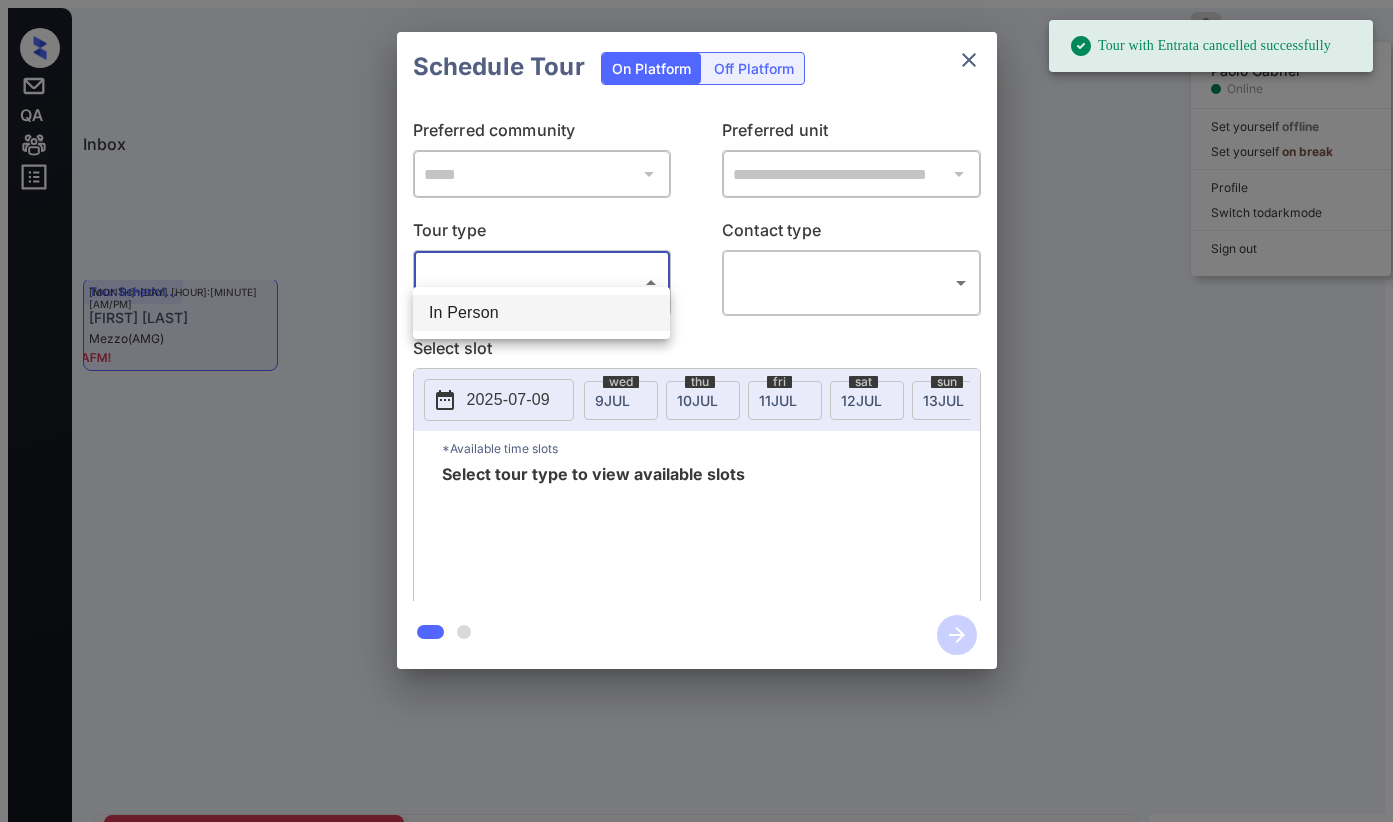 scroll, scrollTop: 0, scrollLeft: 0, axis: both 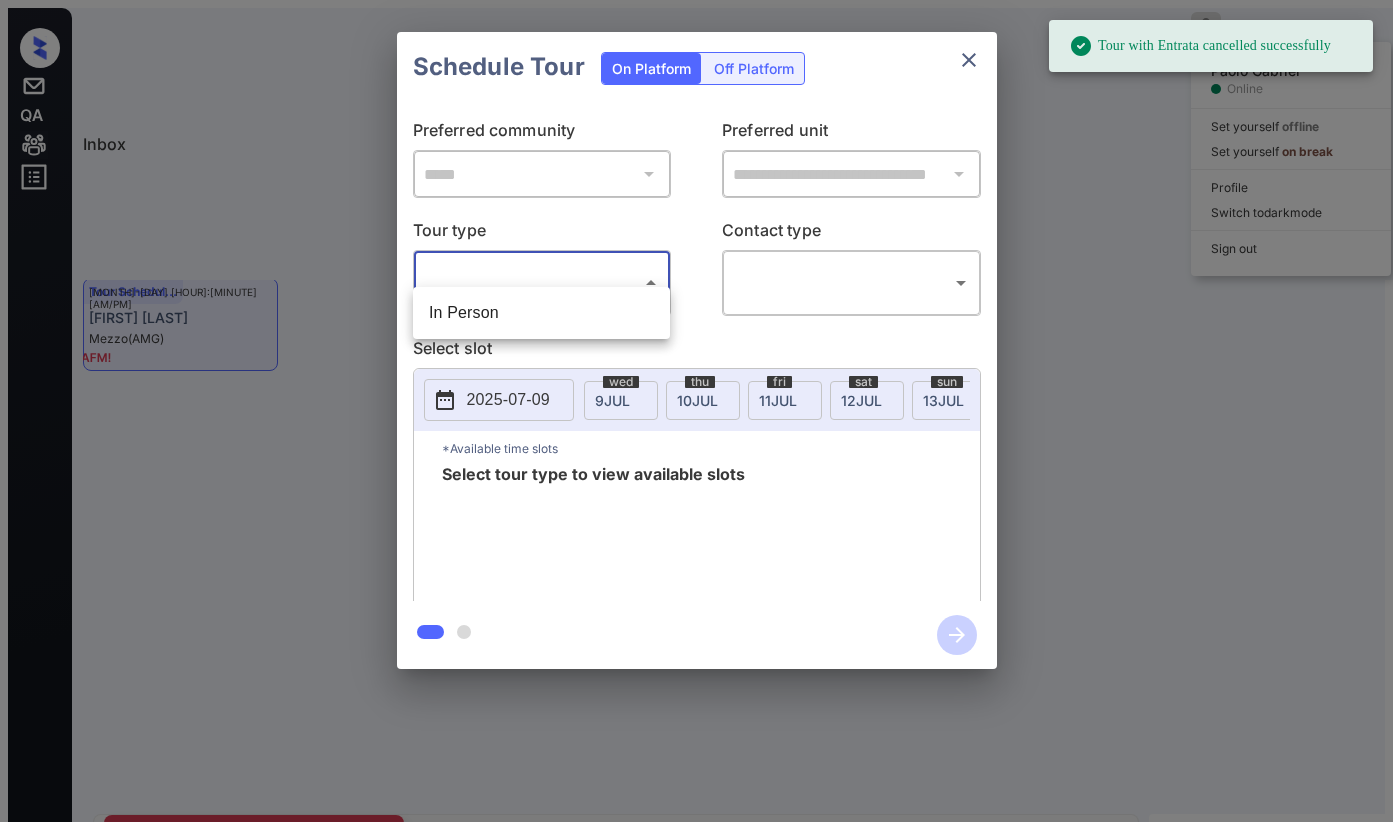 drag, startPoint x: 499, startPoint y: 315, endPoint x: 794, endPoint y: 271, distance: 298.2633 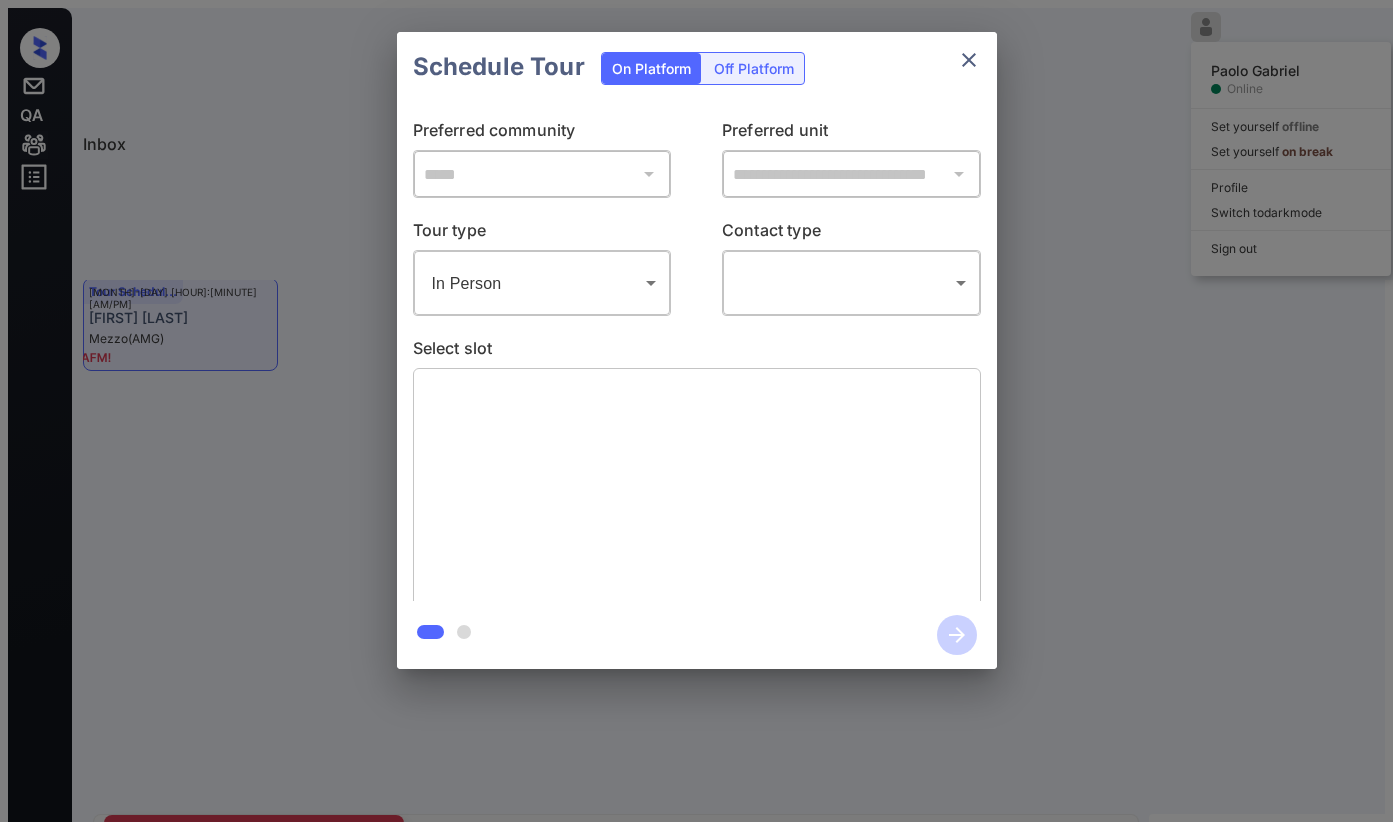 click on "​ ​" at bounding box center (542, 283) 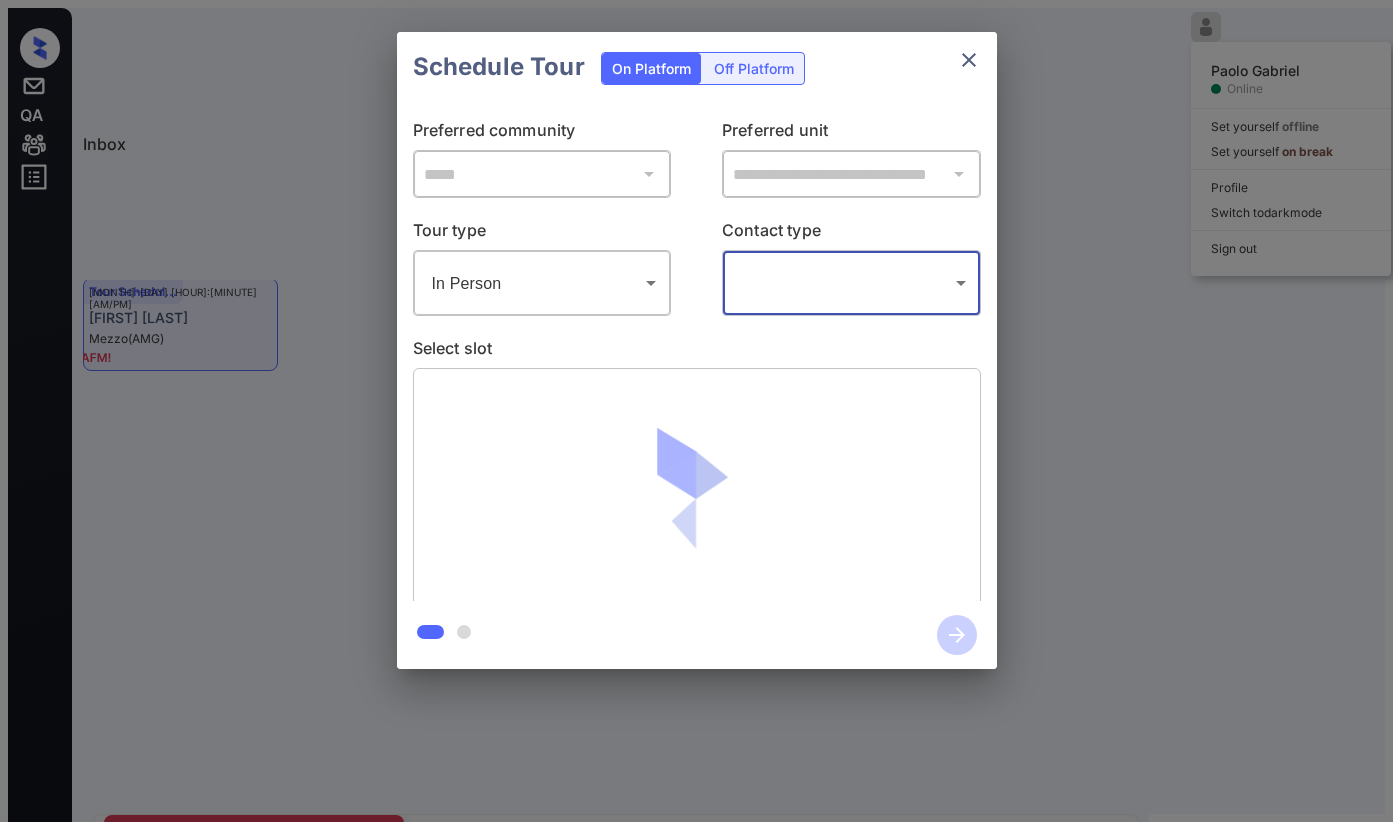 click on "Inbox Paolo Gabriel  Online Set yourself   offline Set yourself   on break Profile Switch to  dark  mode Sign out Contacted Jul-09 11:54 am   Lorna Ale 2210 10th Ave,...  (SfRent) Contacted Jul-09 12:02 pm   Arnold Jarvis Union Channel  (Charney) Tour Scheduled Jul-09 12:06 pm   Matthew Moon Mezzo  (AMG) Tour Scheduled Lost Lead Sentiment: Angry Upon sliding the acknowledgement:  Lead will move to lost stage. * ​ SMS and call option will be set to opt out. AFM will be turned off for the lead. Mezzo New Message Kelsey Notes Note: <a href="https://conversation.getzuma.com/68632073d47d1b7a2f0ebaed">https://conversation.getzuma.com/68632073d47d1b7a2f0ebaed</a> - Paste this link into your browser to view Kelsey’s conversation with the prospect Jun 30, 2025 04:40 pm  Sync'd w  entrata K New Message Zuma Lead transferred to leasing agent: kelsey Jun 30, 2025 04:40 pm  Sync'd w  entrata Z New Message Agent Lead created via zuma-chatbot in Inbound stage. Jun 30, 2025 04:40 pm A New Message Kelsey K New Message K" at bounding box center [696, 498] 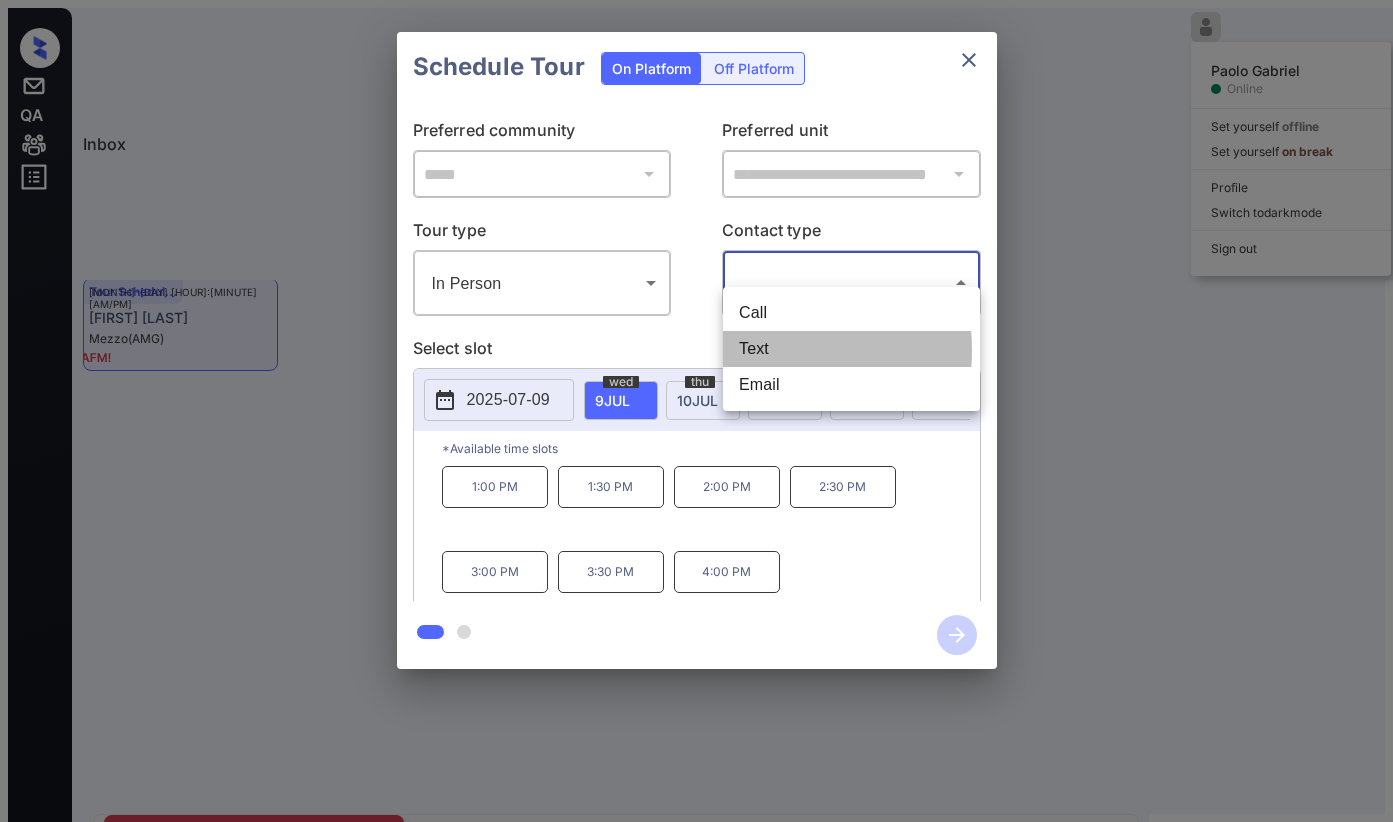 click on "Text" at bounding box center (851, 349) 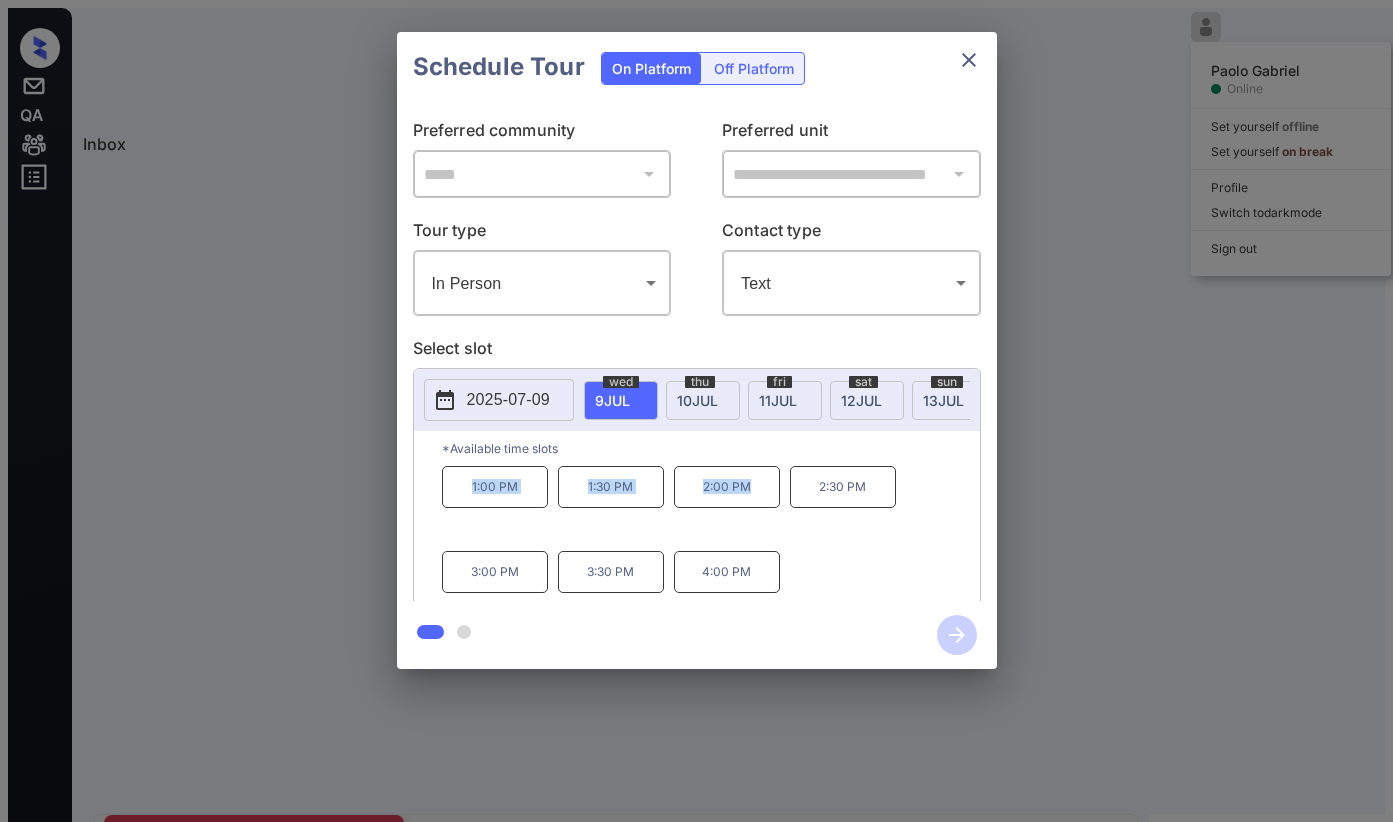 drag, startPoint x: 462, startPoint y: 463, endPoint x: 772, endPoint y: 484, distance: 310.71048 